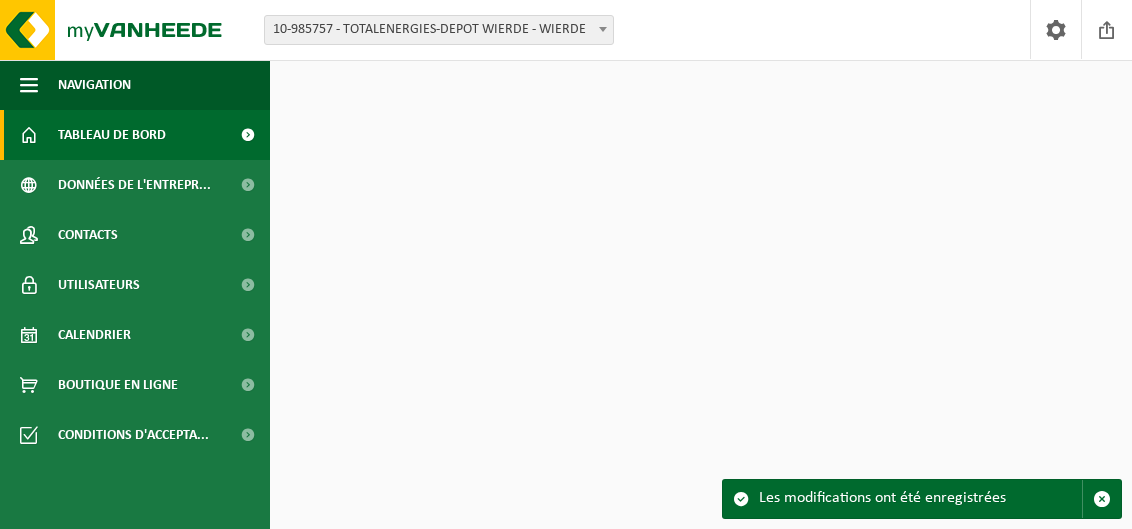 scroll, scrollTop: 0, scrollLeft: 0, axis: both 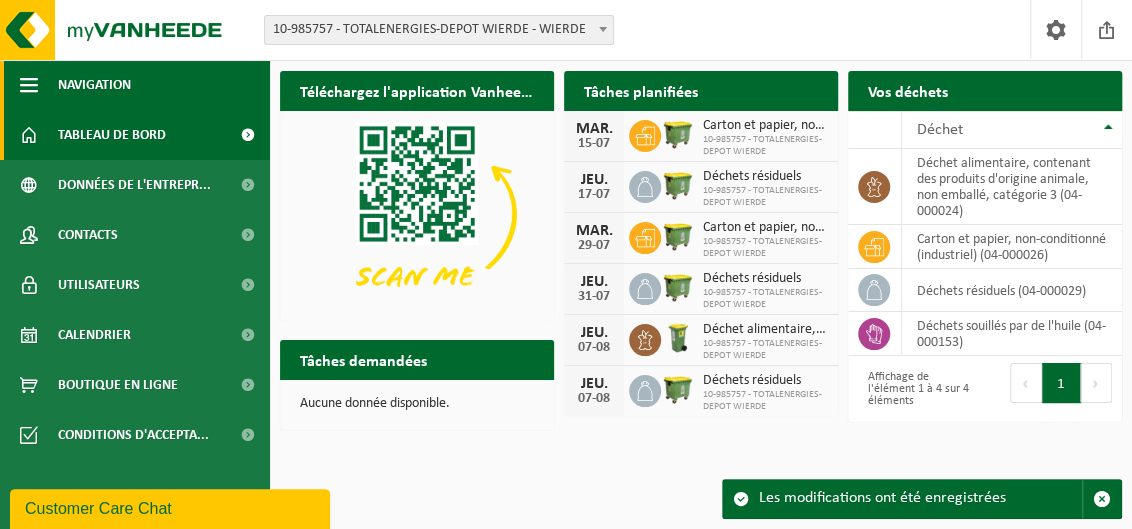 click on "Navigation" at bounding box center [94, 85] 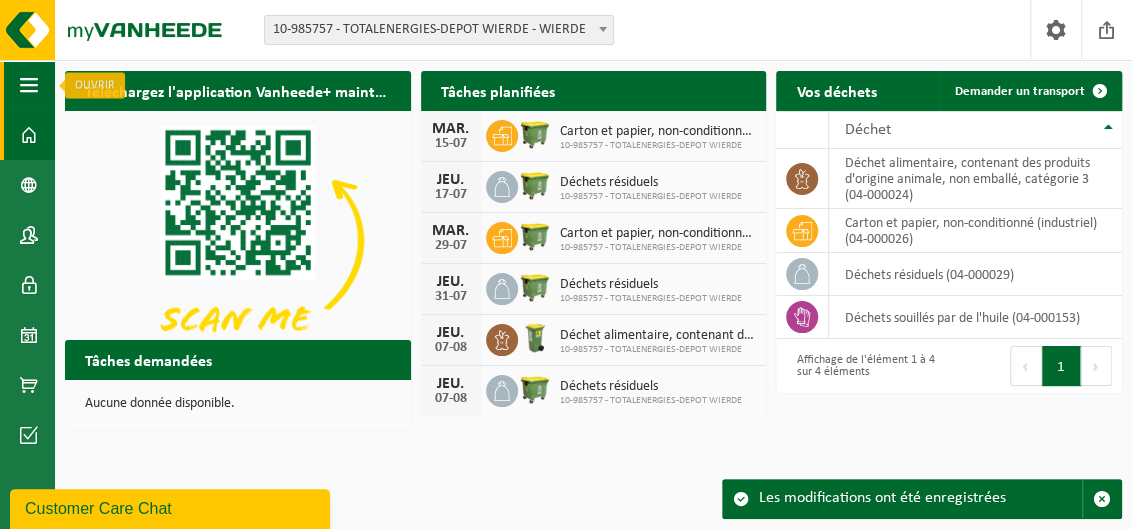 click at bounding box center (29, 85) 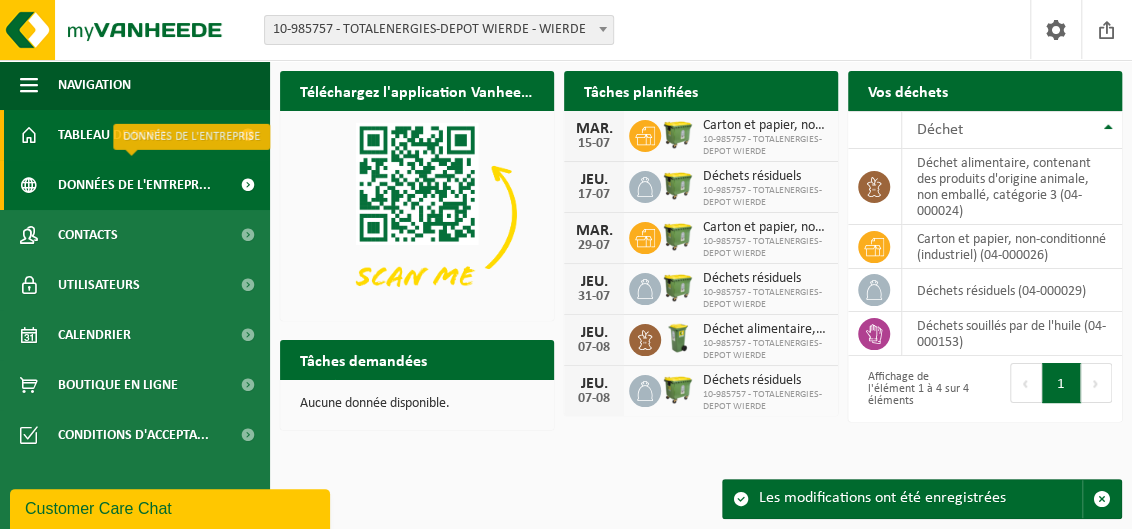 click at bounding box center [247, 185] 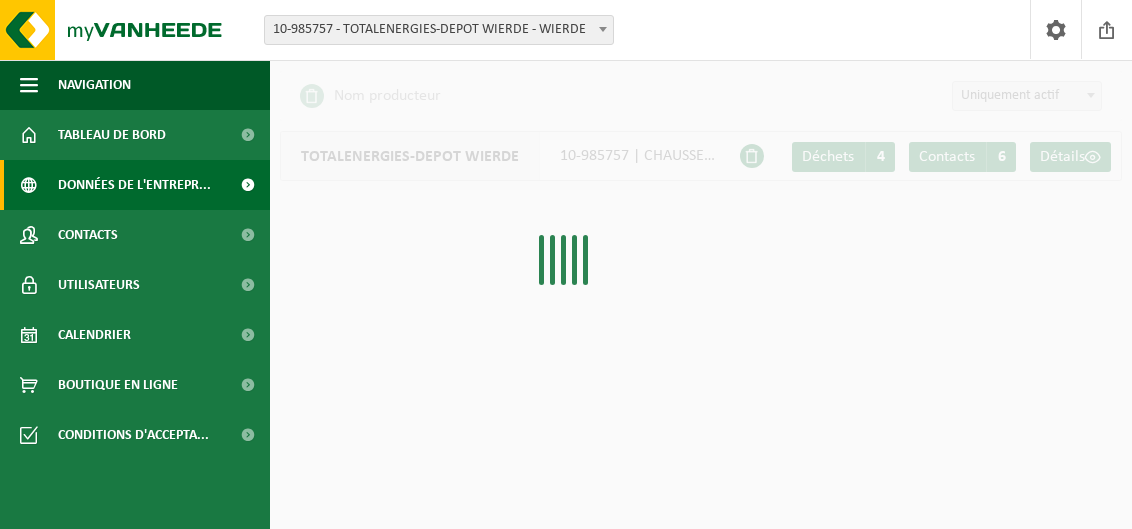 scroll, scrollTop: 0, scrollLeft: 0, axis: both 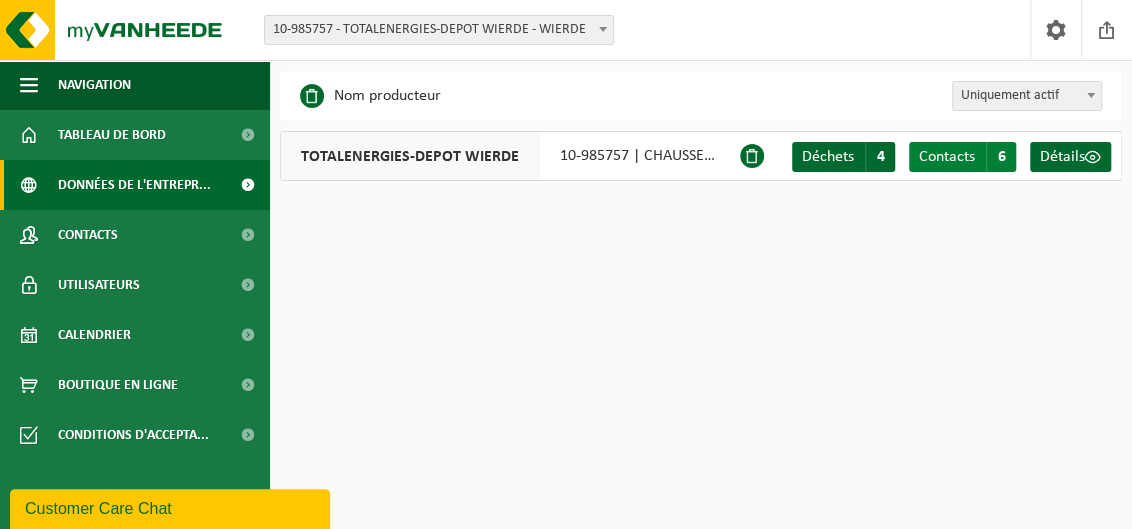 click on "Contacts" at bounding box center [947, 157] 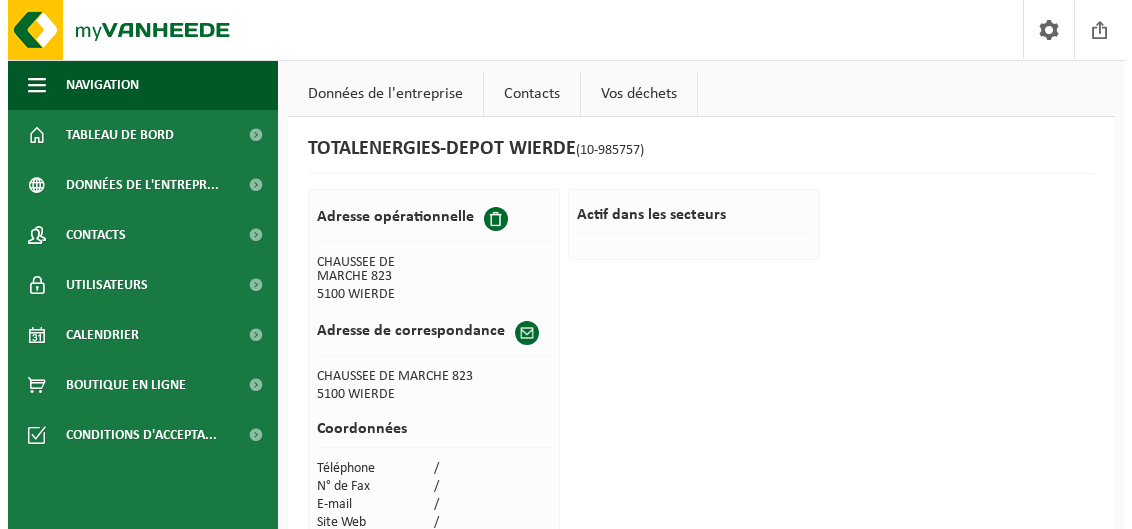 scroll, scrollTop: 0, scrollLeft: 0, axis: both 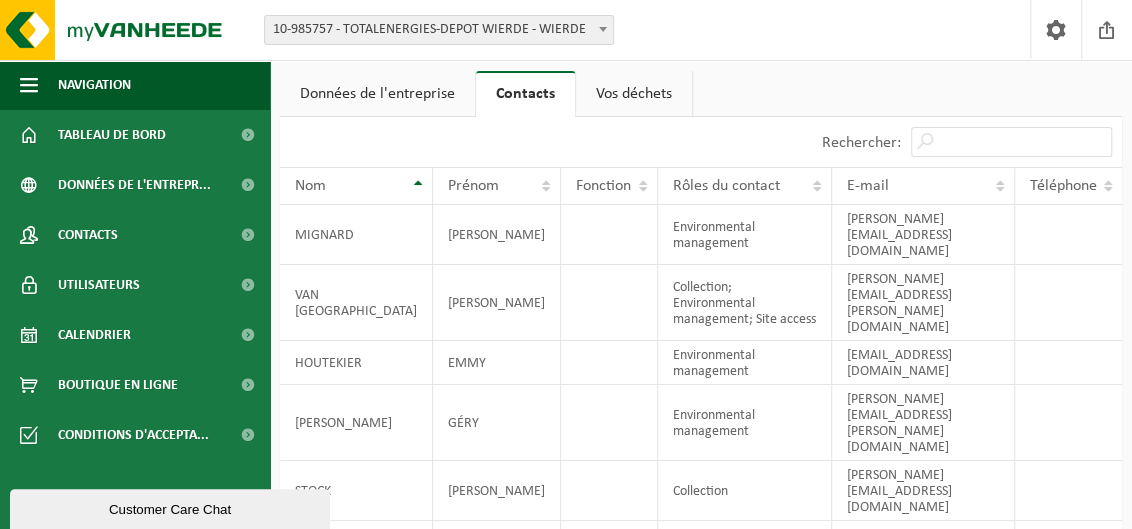 click on "Vos déchets" at bounding box center (634, 94) 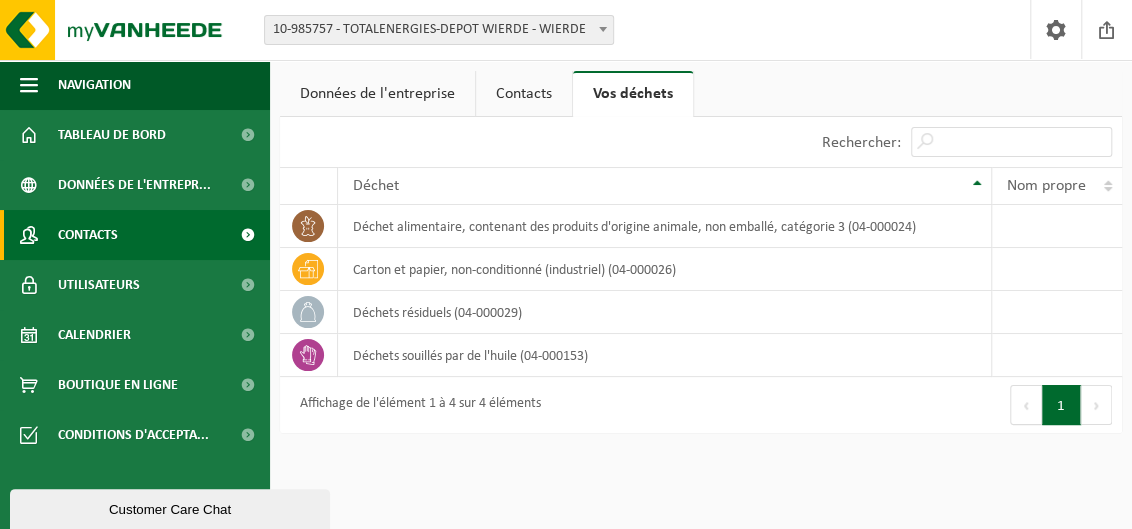 click on "Contacts" at bounding box center [88, 235] 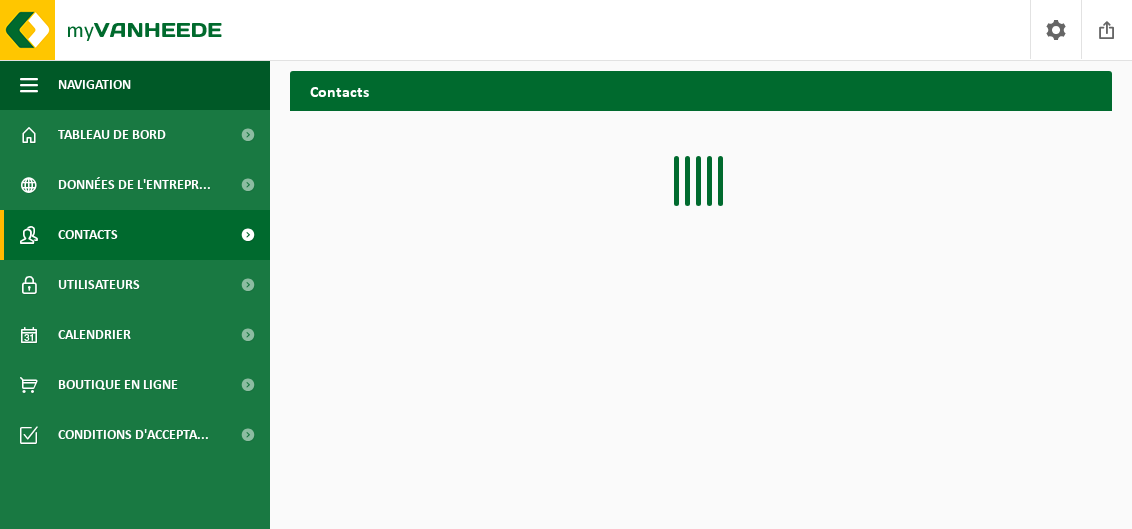 scroll, scrollTop: 0, scrollLeft: 0, axis: both 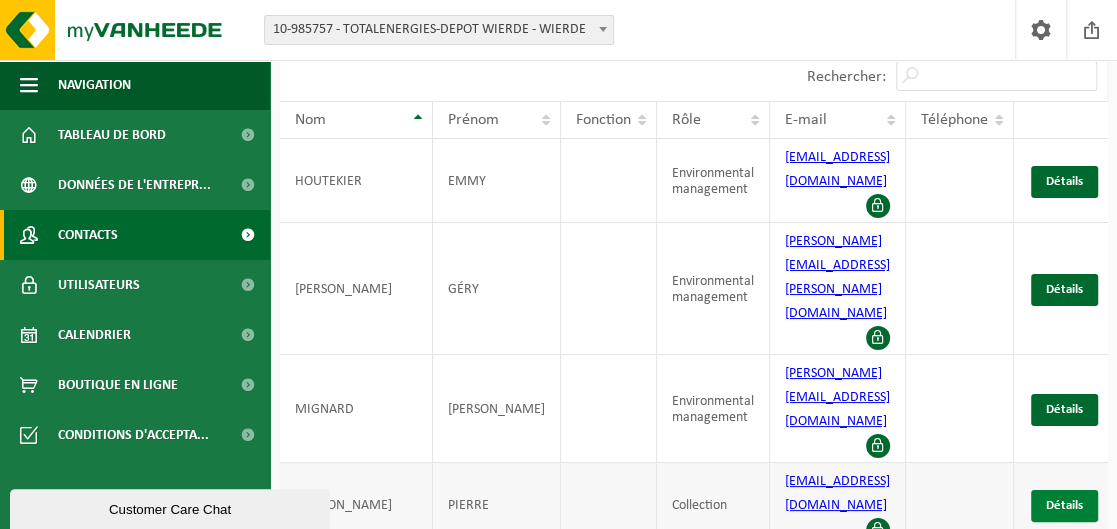 click on "Détails" at bounding box center [1064, 505] 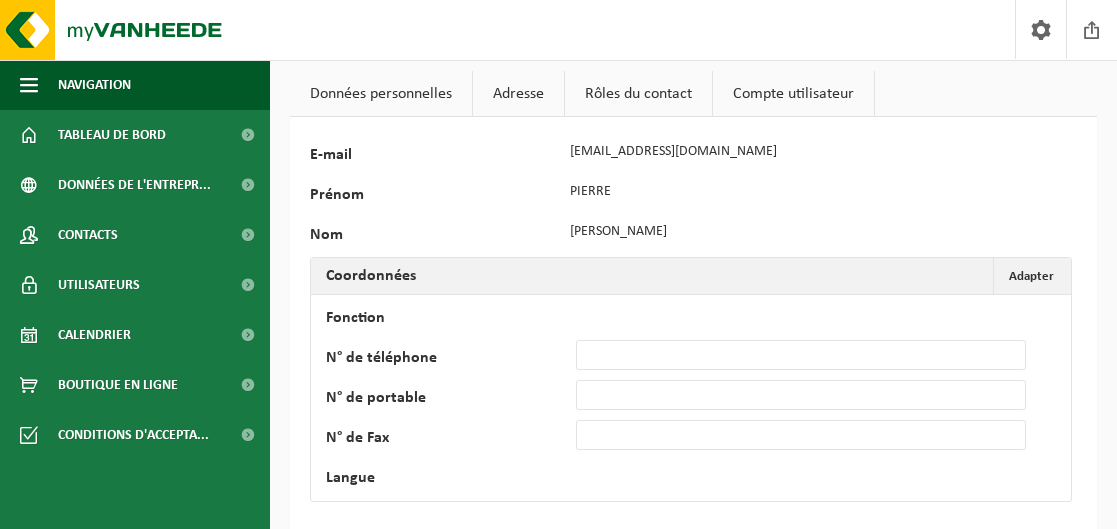 scroll, scrollTop: 0, scrollLeft: 0, axis: both 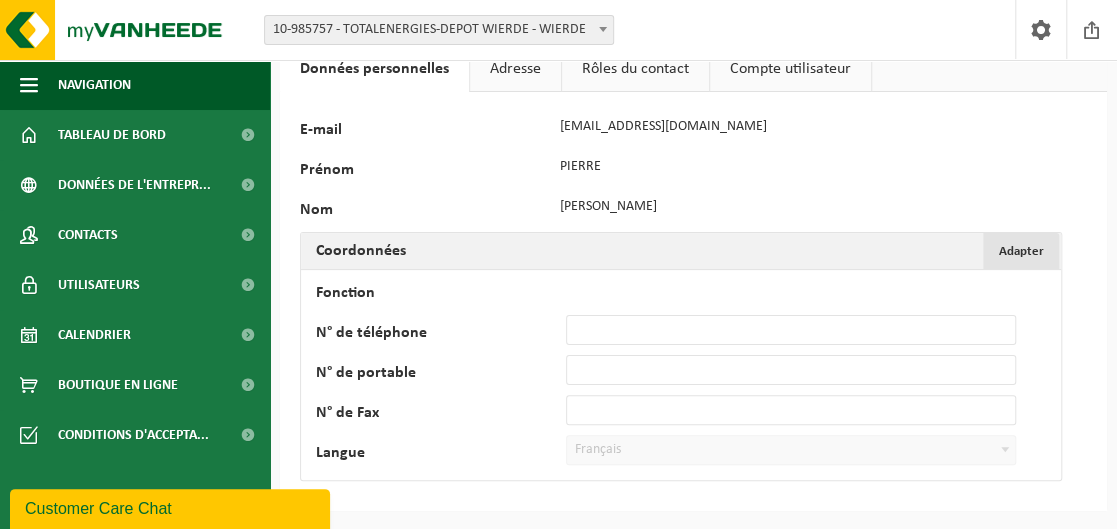 click on "Adapter" at bounding box center [1021, 251] 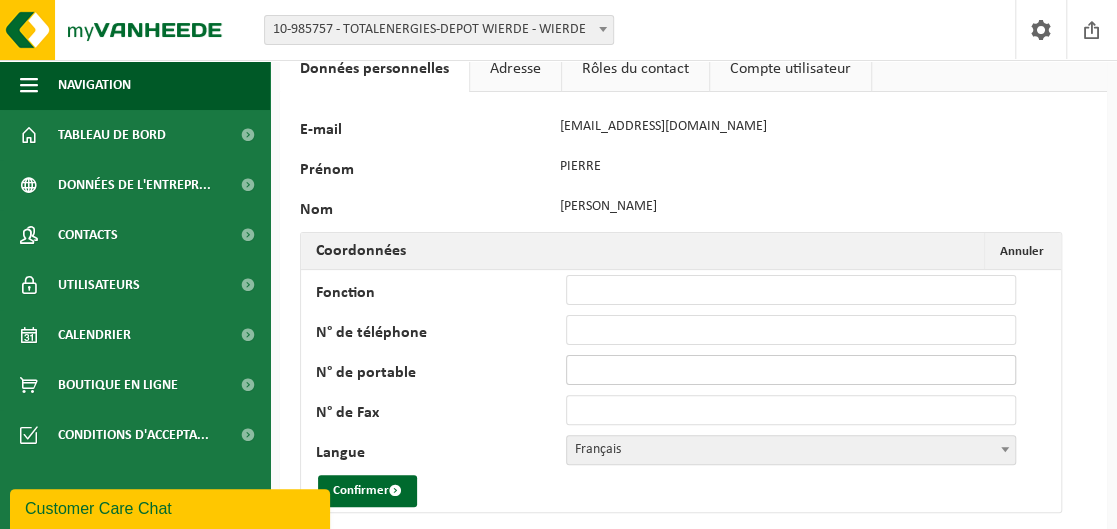 click on "N° de portable" at bounding box center [791, 370] 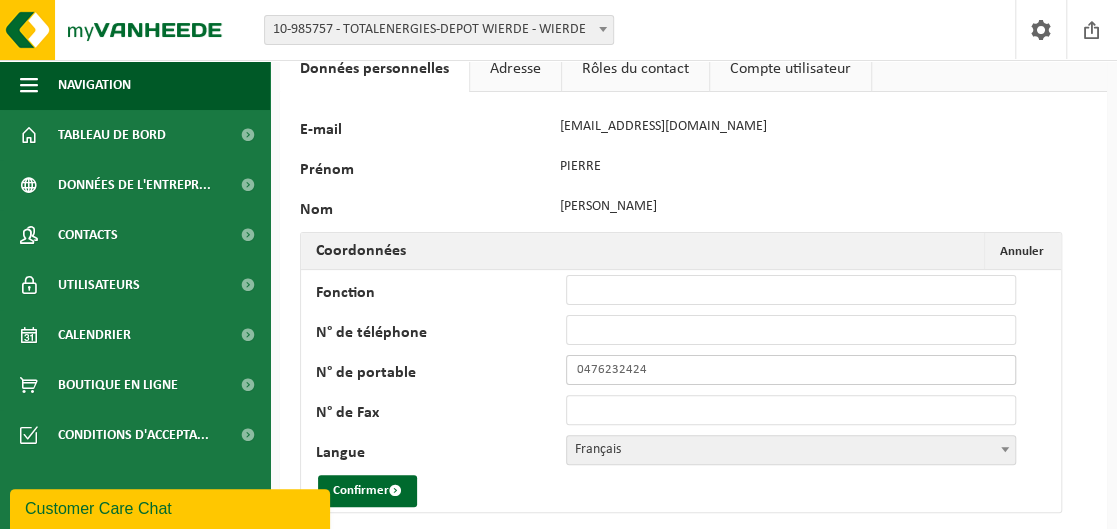 type on "0476232424" 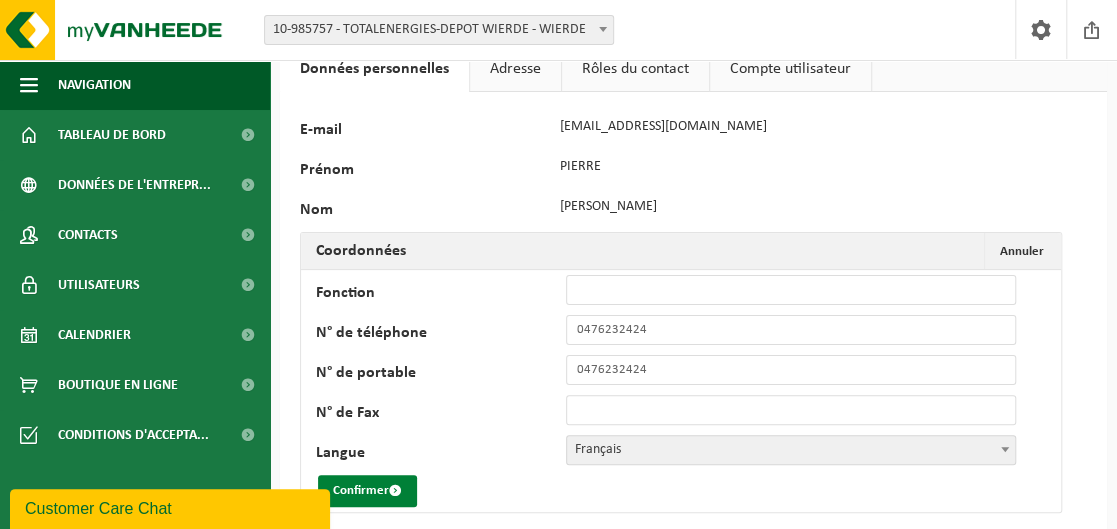 click on "Confirmer" at bounding box center (367, 491) 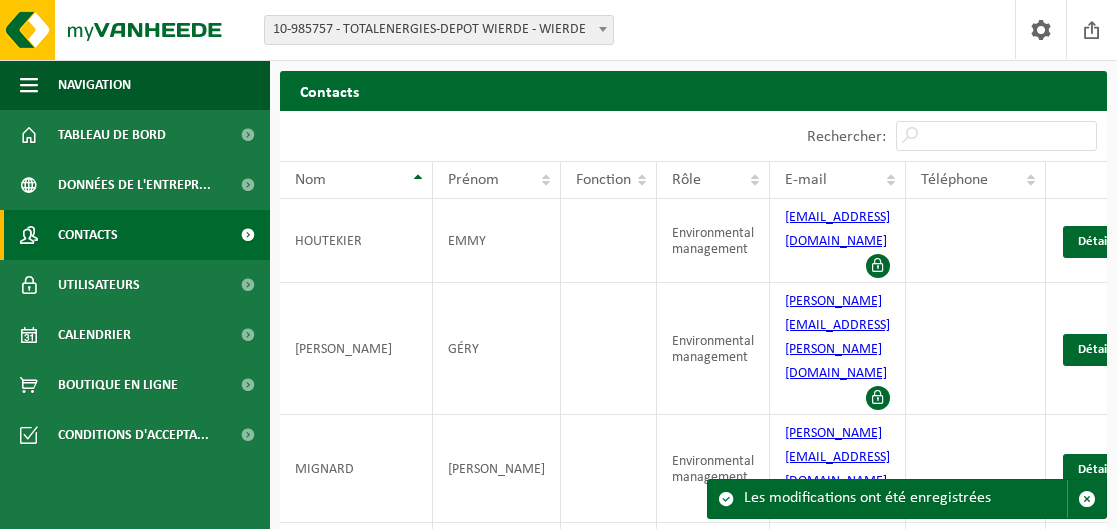 scroll, scrollTop: 0, scrollLeft: 0, axis: both 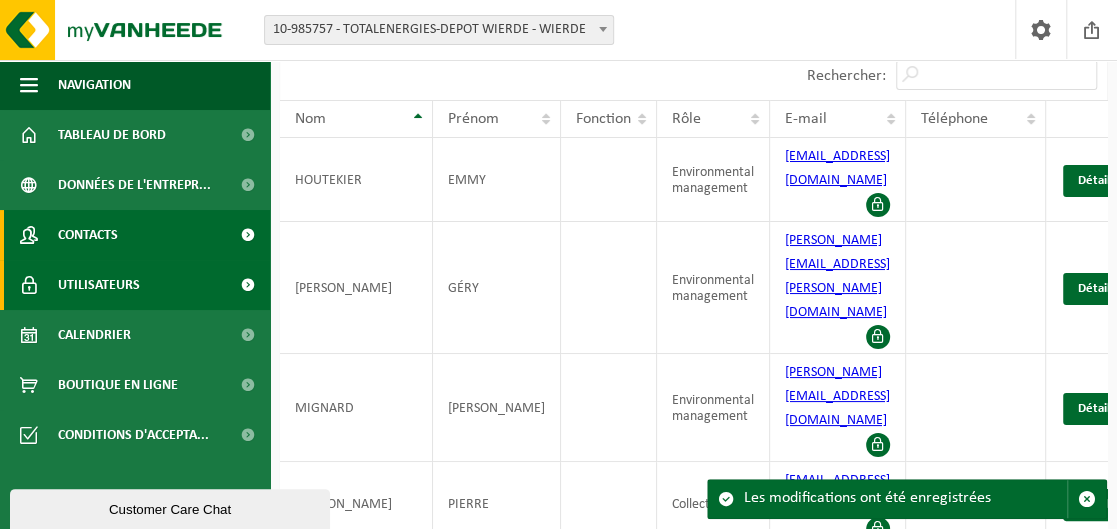 click on "Utilisateurs" at bounding box center [99, 285] 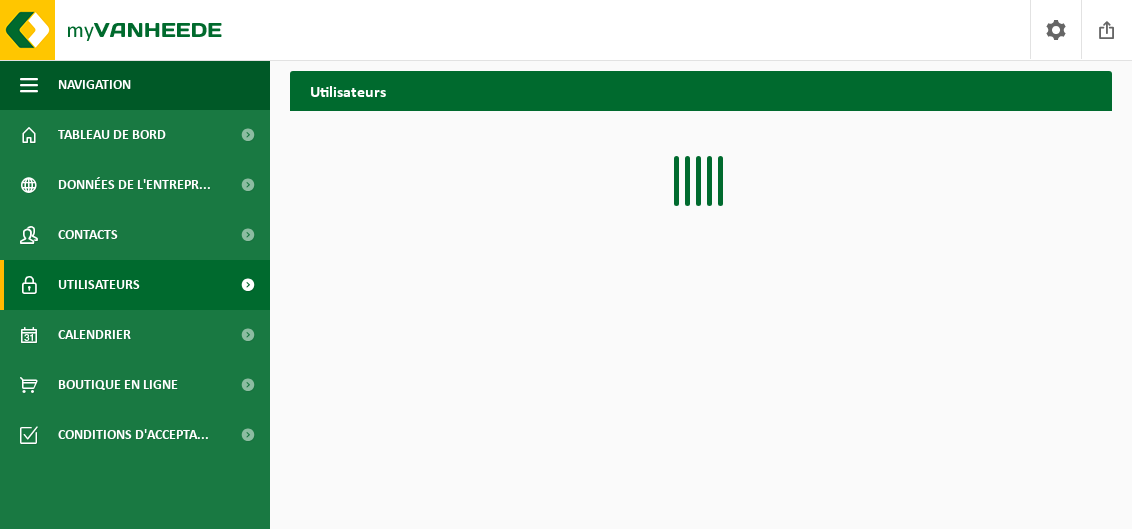 scroll, scrollTop: 0, scrollLeft: 0, axis: both 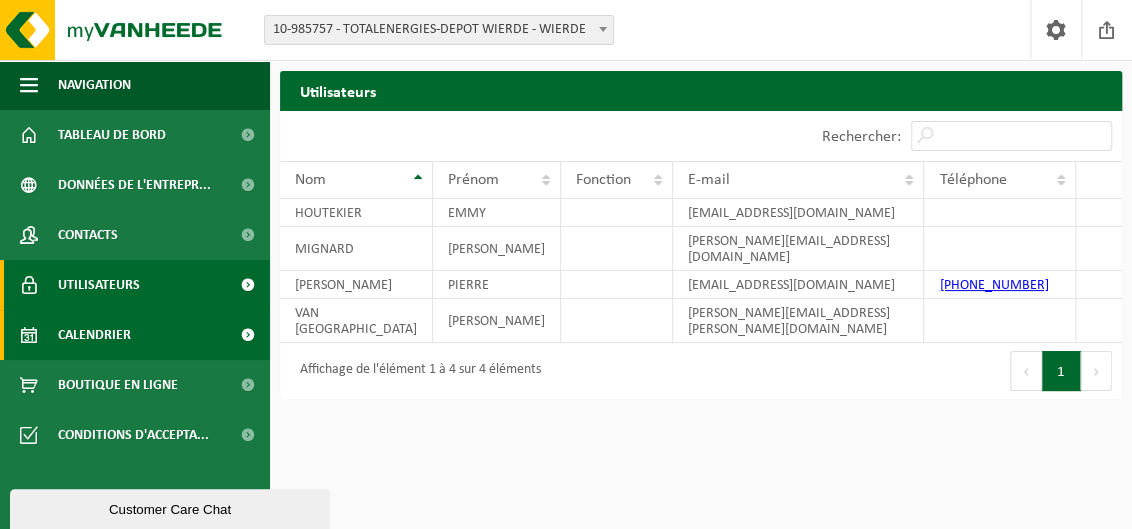 click on "Calendrier" at bounding box center (94, 335) 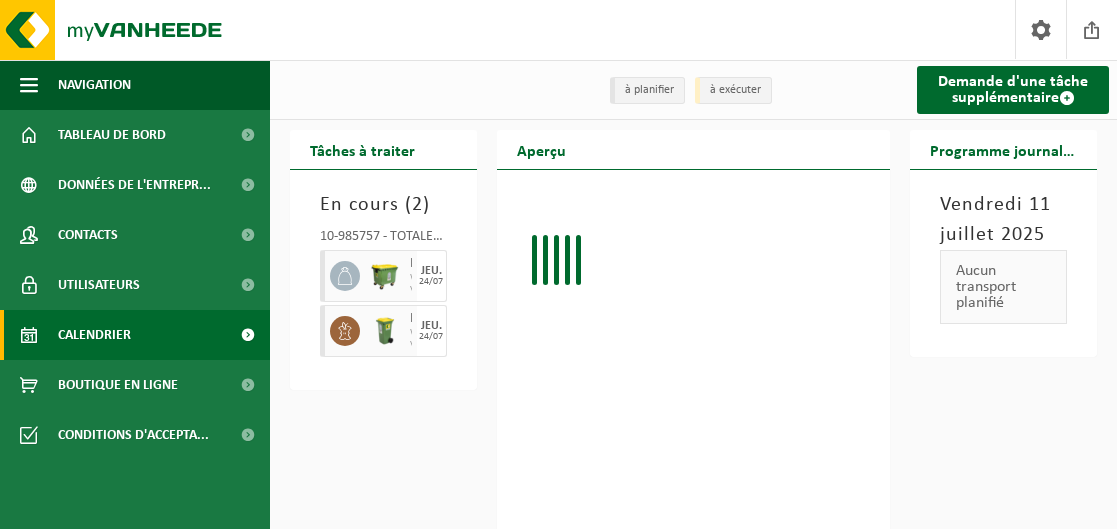 scroll, scrollTop: 0, scrollLeft: 0, axis: both 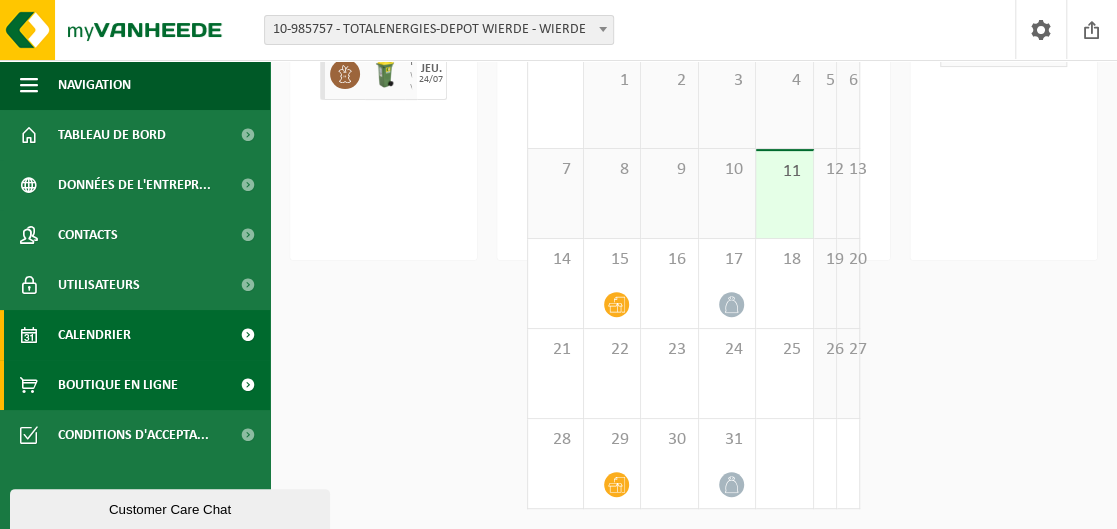 click on "Boutique en ligne" at bounding box center [118, 385] 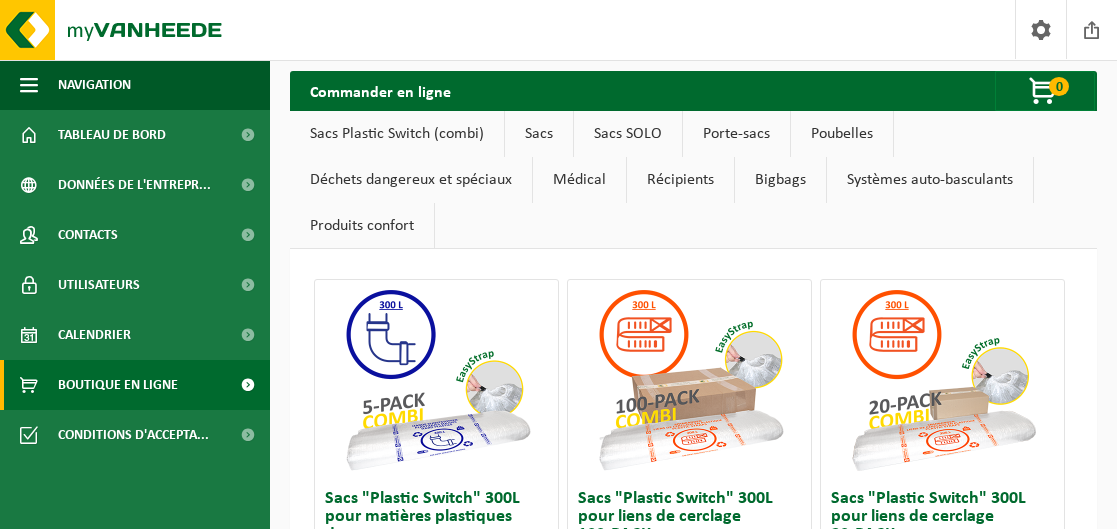 scroll, scrollTop: 0, scrollLeft: 0, axis: both 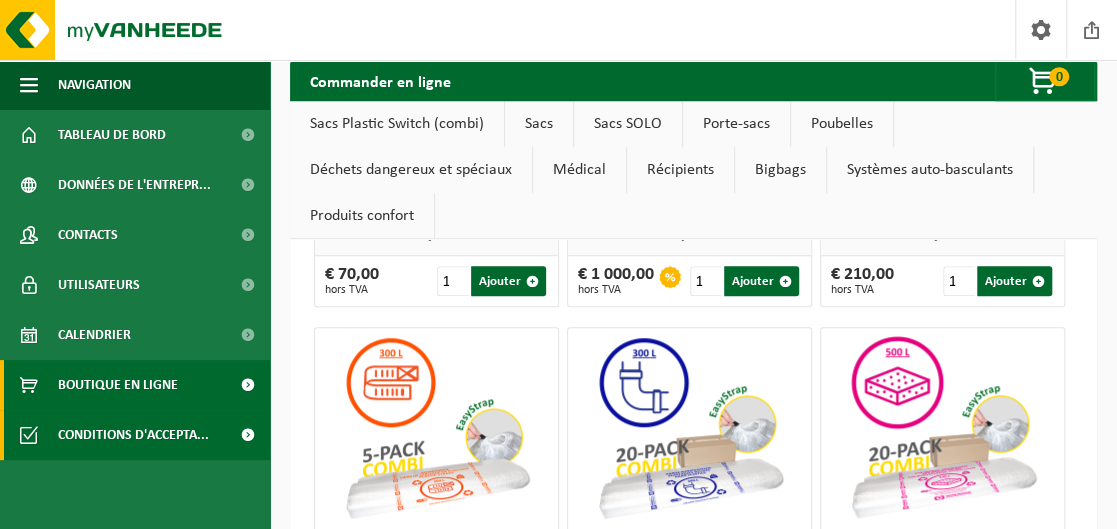 click on "Conditions d'accepta..." at bounding box center [133, 435] 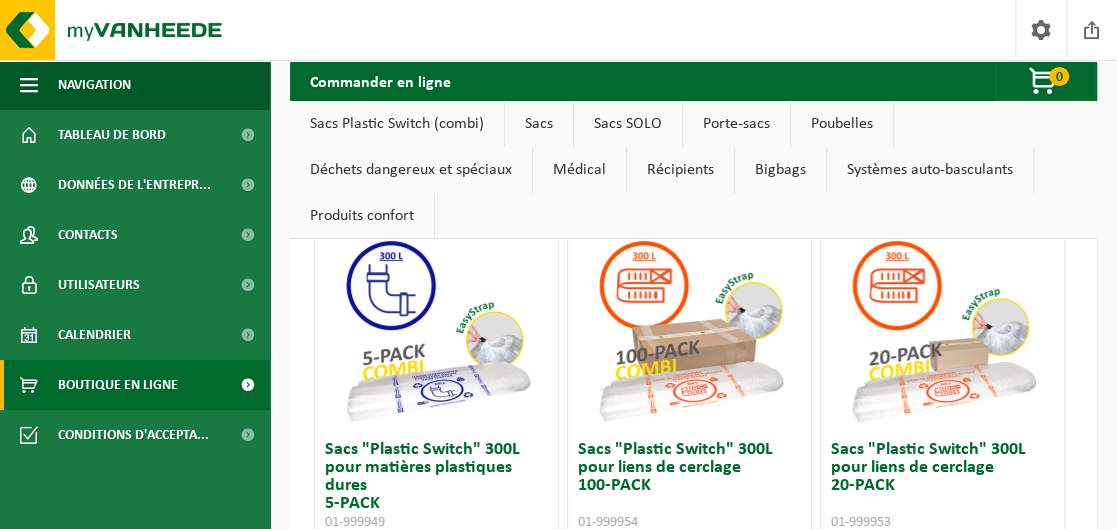 scroll, scrollTop: 0, scrollLeft: 0, axis: both 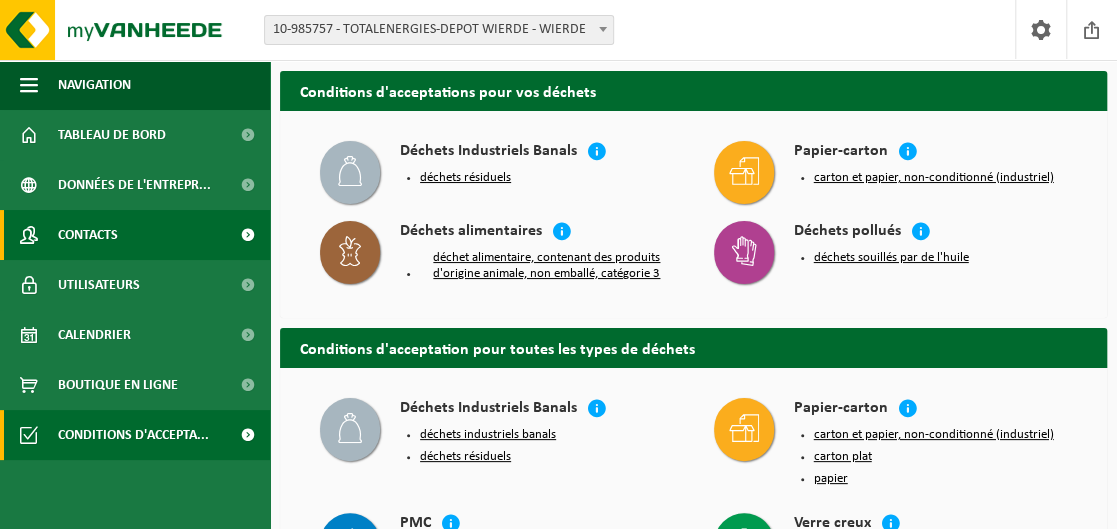 click on "Contacts" at bounding box center [88, 235] 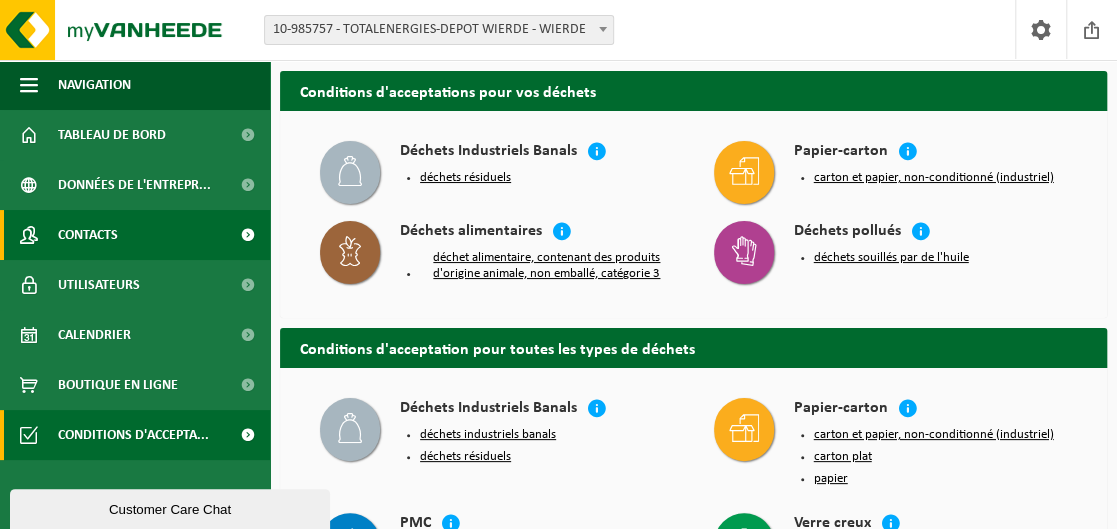 scroll, scrollTop: 0, scrollLeft: 0, axis: both 